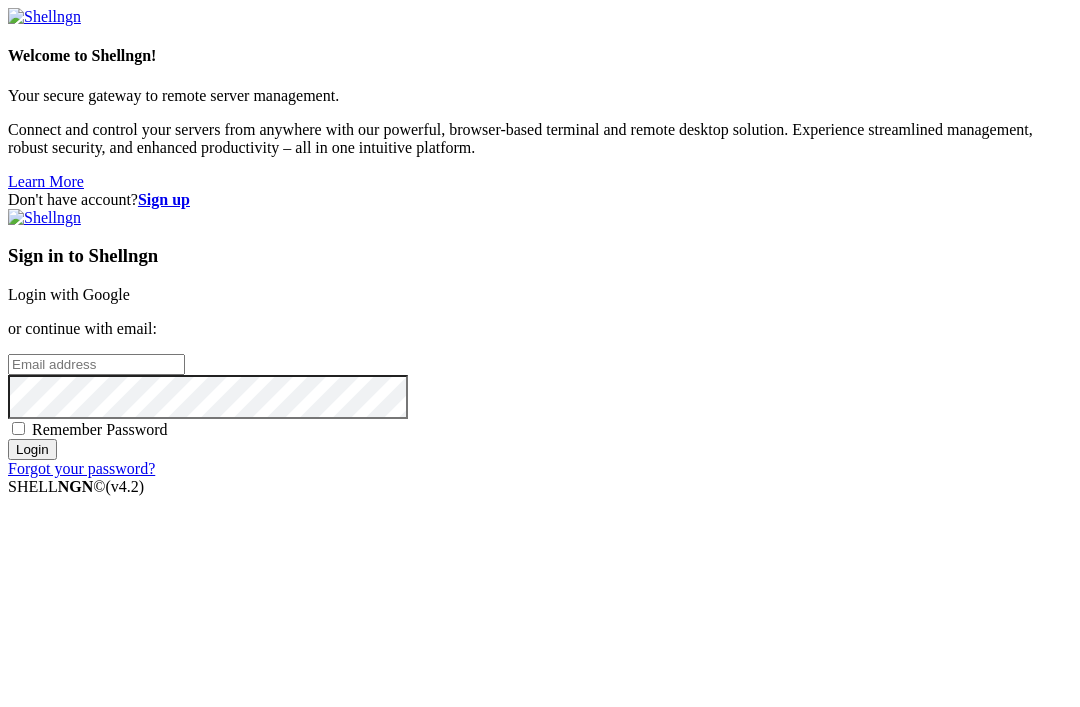 scroll, scrollTop: 0, scrollLeft: 0, axis: both 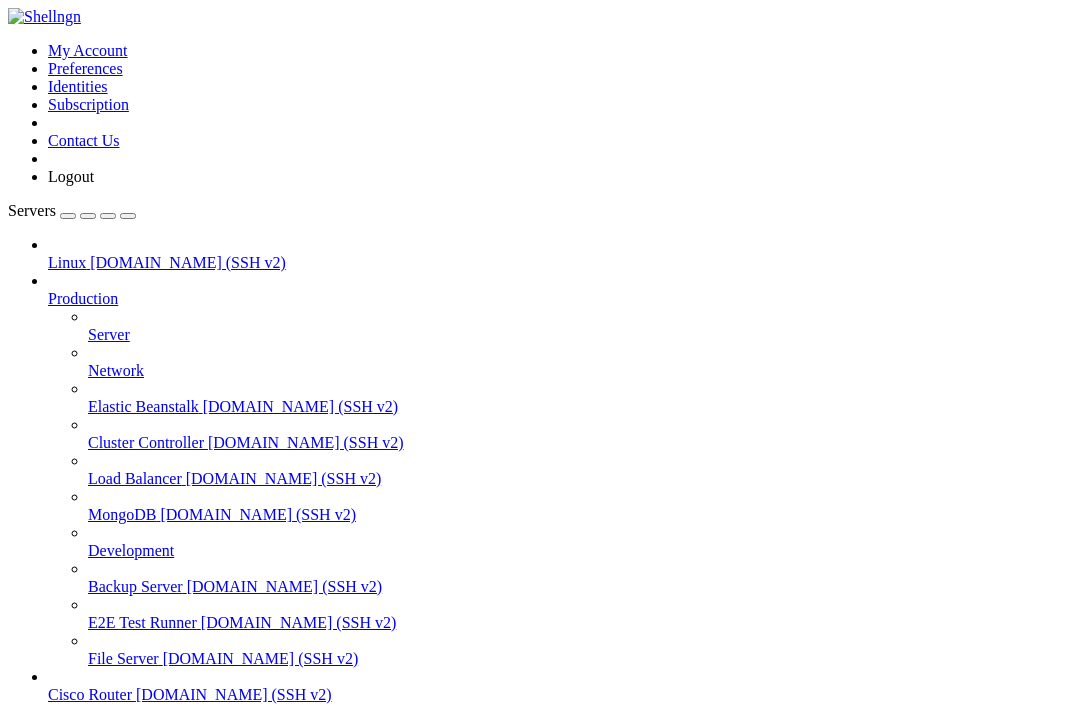 click on "Connect" at bounding box center [139, 925] 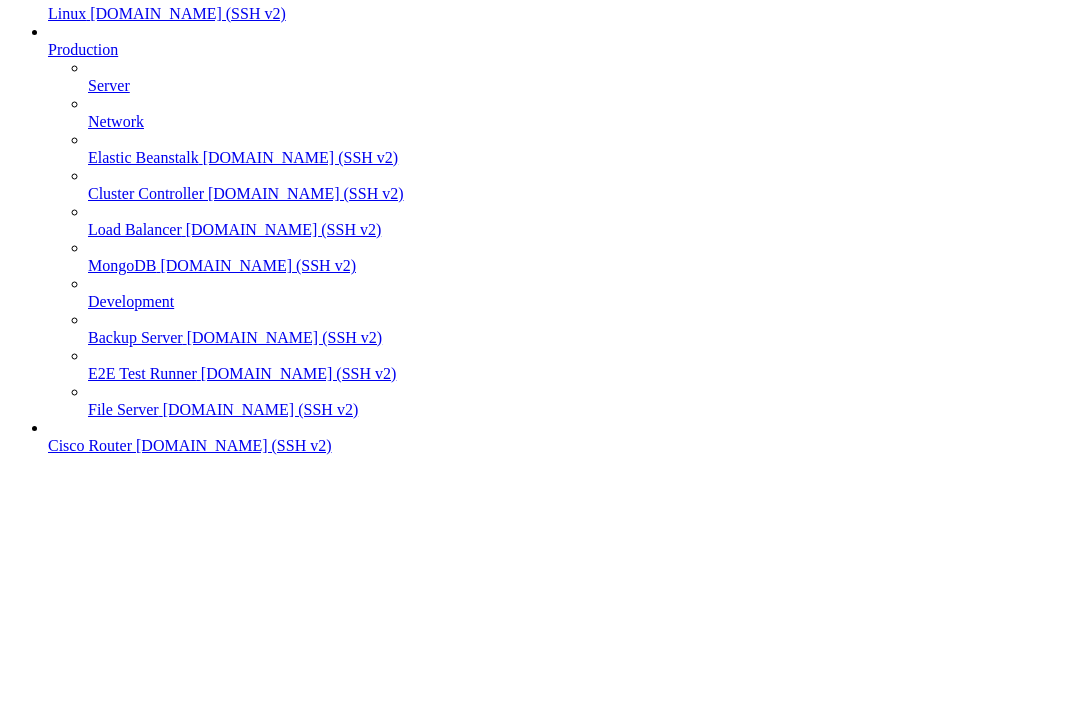 scroll, scrollTop: 14, scrollLeft: 0, axis: vertical 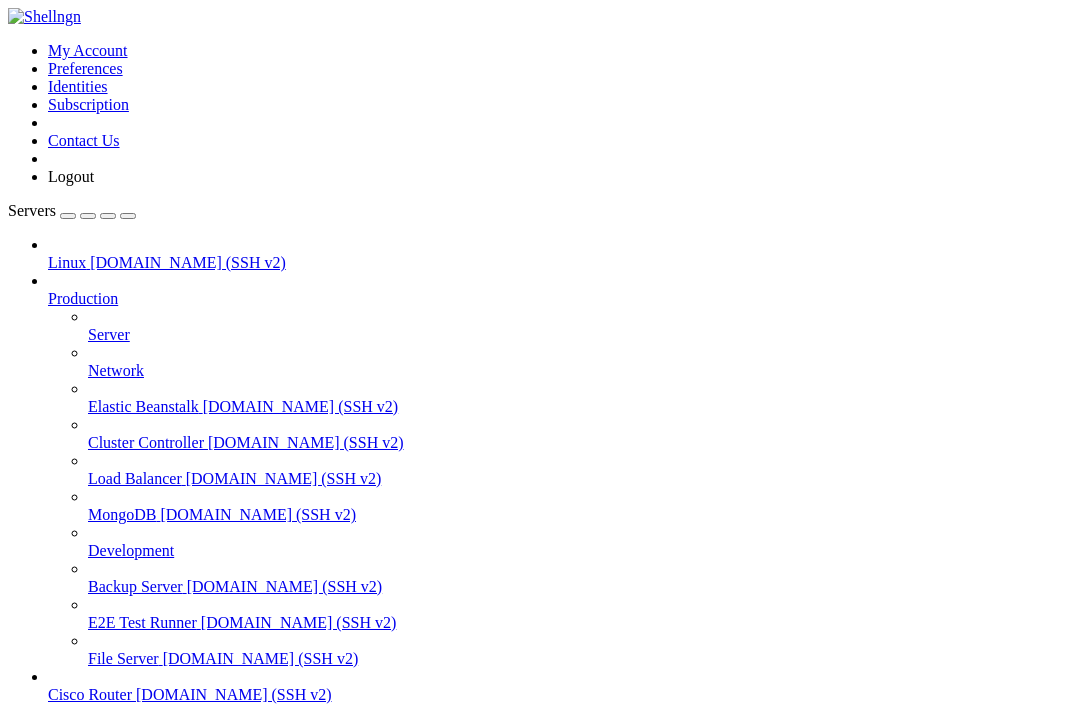 click 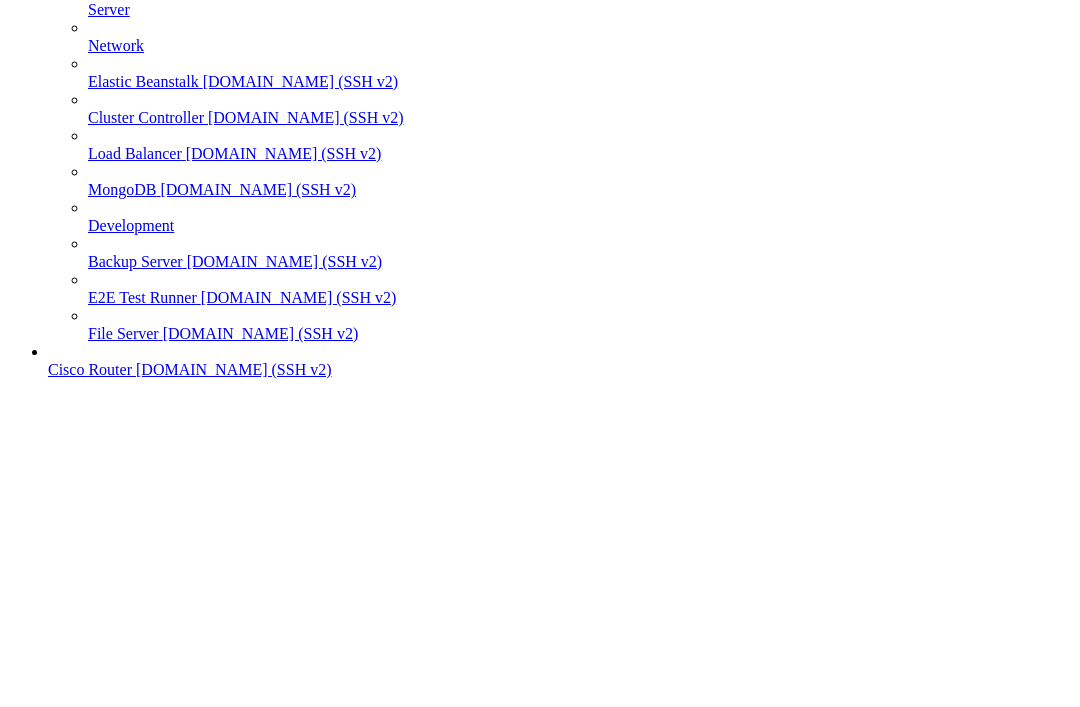 type 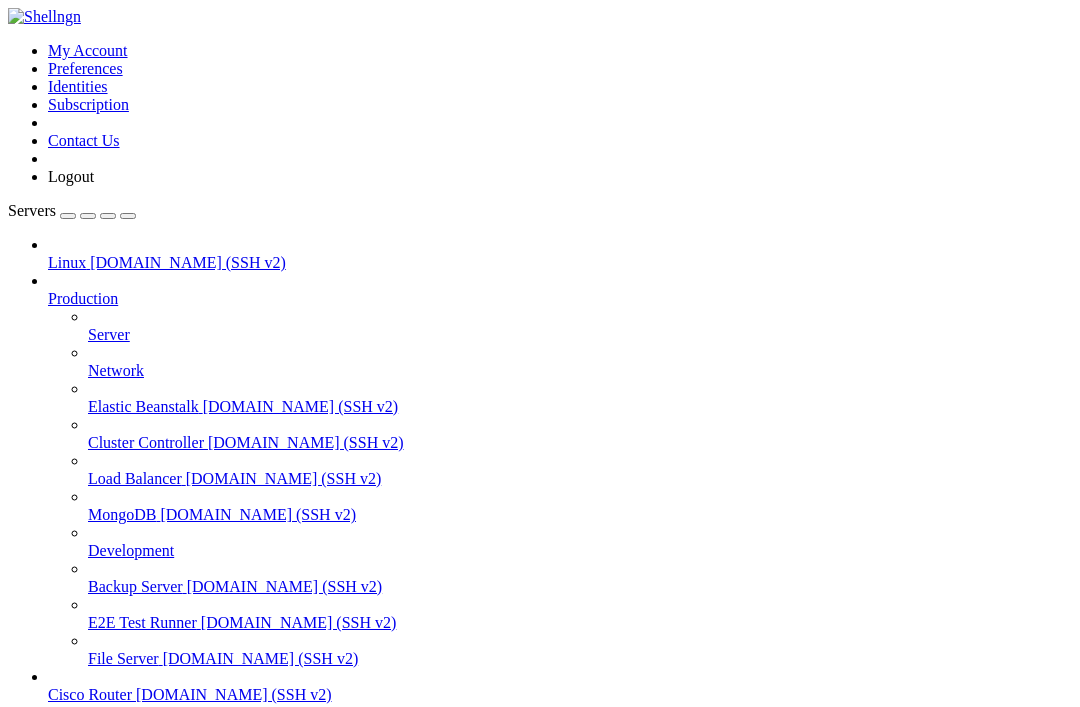 scroll, scrollTop: 11, scrollLeft: 0, axis: vertical 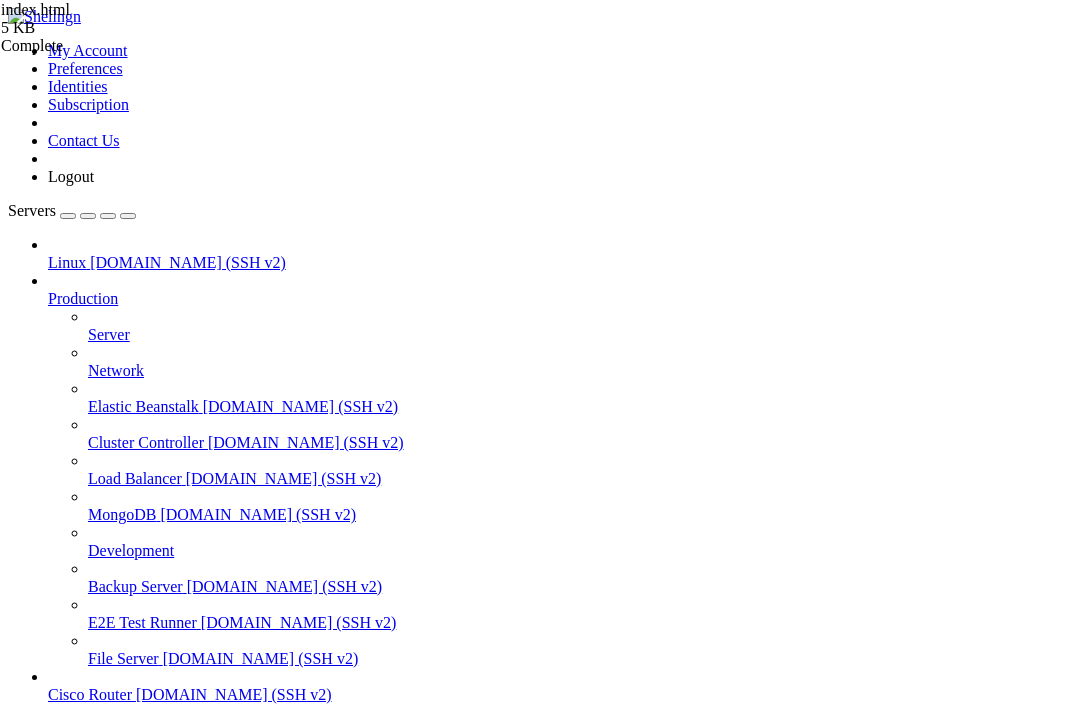 click on "</ head > < body >       < h1 > Willkommen im Spieleportal! </ h1 >       < p > Wähle ein Spiel: </ p >       < div   class = "game-list" >             < button   onclick = "selectGame('vierGewinnt')" > 4 Gewinnt </ button >             < button   onclick = "selectGame('pong')" > Pong </ button >             < button   onclick = "selectGame('schach')" > Schach </ button >             < button   onclick = "selectGame('schiffeVersenken')" > Schiffe versenken </ button >             < button   onclick = "selectGame('snake')" > Snake </ button >             < button   onclick = "window.location.href='retroBall.html'" > Retro Ball </ button >             < button   onclick = "window.location.href='retroBowl.html'" > Retro Bowl </ button >             < button   onclick = "window.location.href='minesweeper.html'" > Minesweeper </ button >             < button   onclick = "window.location.href='tetris.html'" > Tetris </ button >             < button   onclick = "window.location.href='memory.html'" > Memory </ >" at bounding box center (567, 2004) 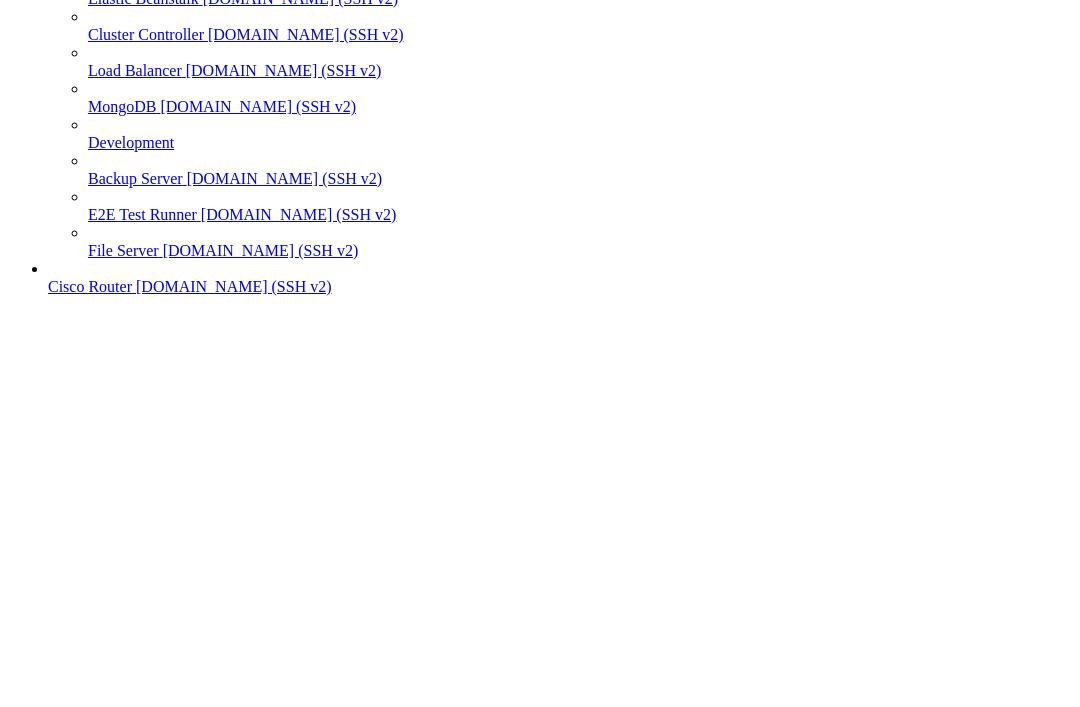 type on "<p>Simon Says verscheibt sich, die Bugs sind schwerer zu behben als Gedacht!</p>" 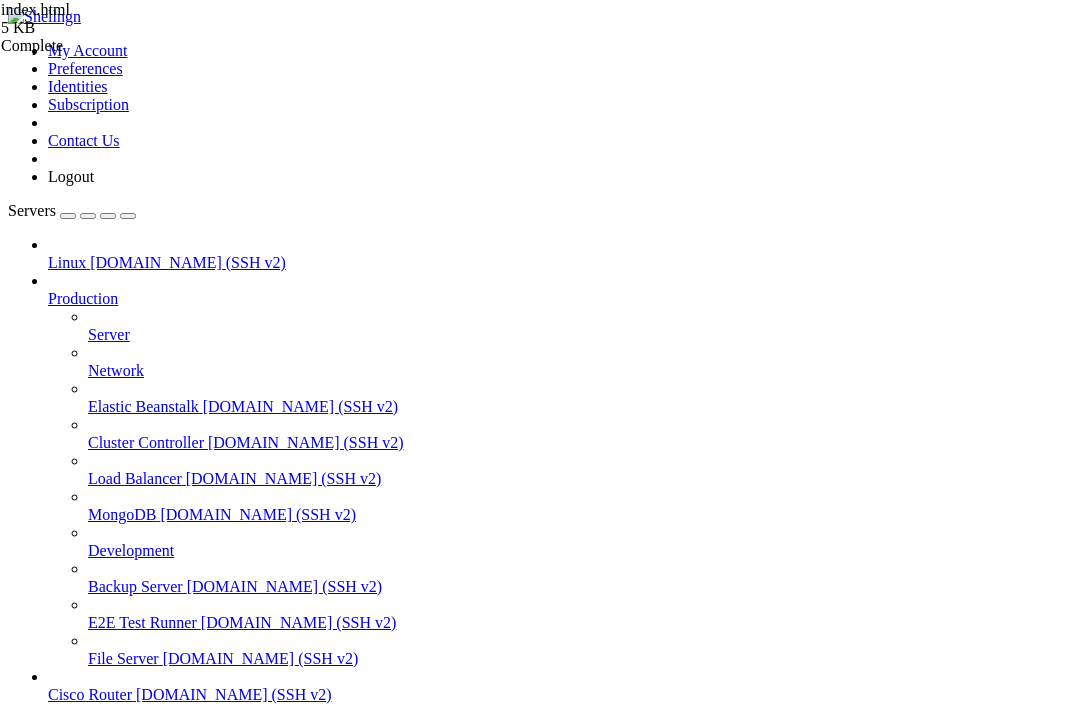 click at bounding box center (36, 1684) 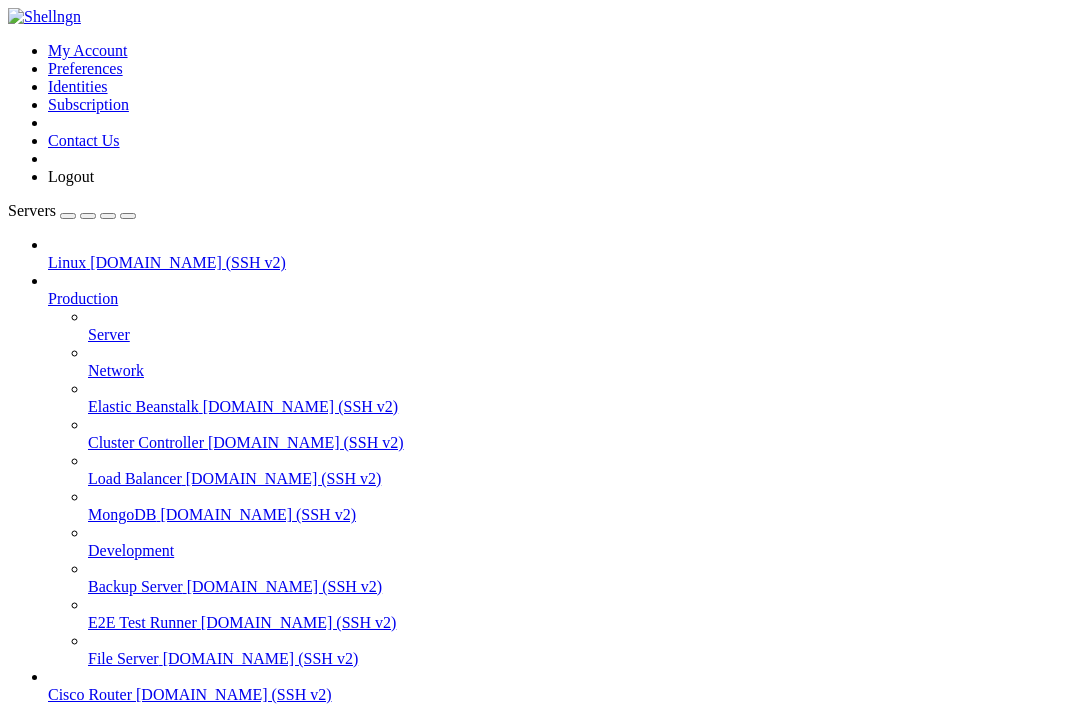 scroll, scrollTop: 0, scrollLeft: 0, axis: both 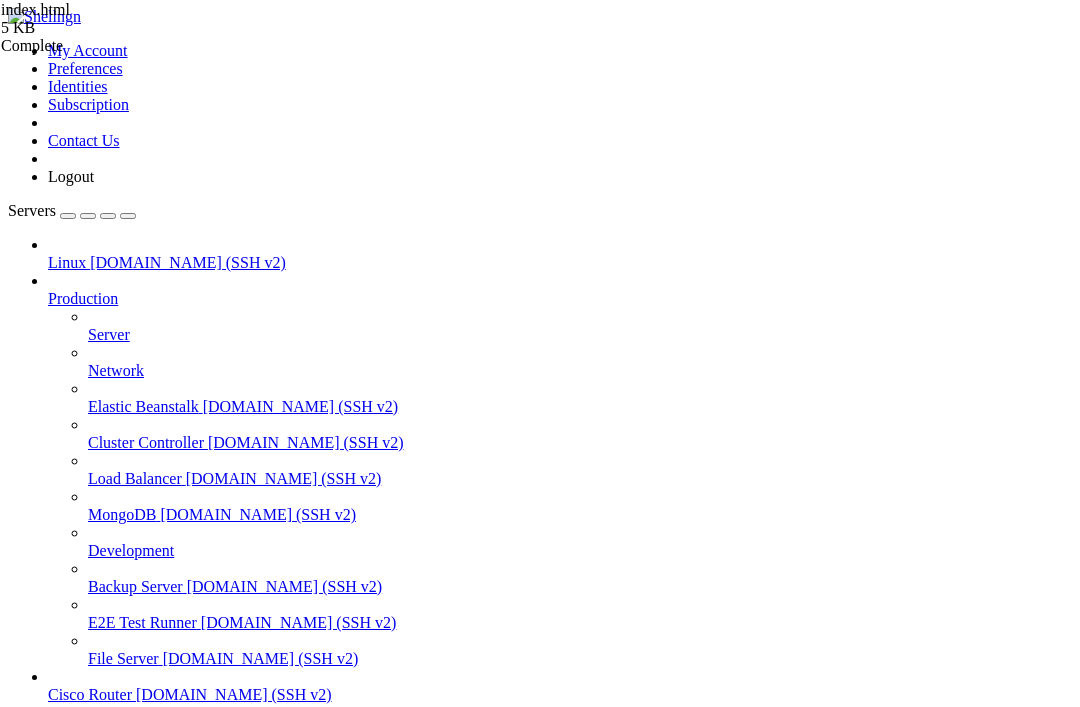 click on "</ style > </ head > < body >       < h1 > Willkommen im Spieleportal! </ h1 >       < p > Wähle ein Spiel: </ p >       < div   class = "game-list" >             < button   onclick = "selectGame('vierGewinnt')" > 4 Gewinnt </ button >             < button   onclick = "selectGame('pong')" > Pong </ button >             < button   onclick = "selectGame('schach')" > Schach </ button >             < button   onclick = "selectGame('schiffeVersenken')" > Schiffe versenken </ button >             < button   onclick = "selectGame('snake')" > Snake </ button >             < button   onclick = "window.location.href='retroBall.html'" > Retro Ball </ button >             < button   onclick = "window.location.href='retroBowl.html'" > Retro Bowl </ button >             < button   onclick = "window.location.href='minesweeper.html'" > Minesweeper </ button >             < button   onclick = "window.location.href='tetris.html'" > Tetris </ button >             < button   onclick = "window.location.href='memory.html'"" at bounding box center (567, 1993) 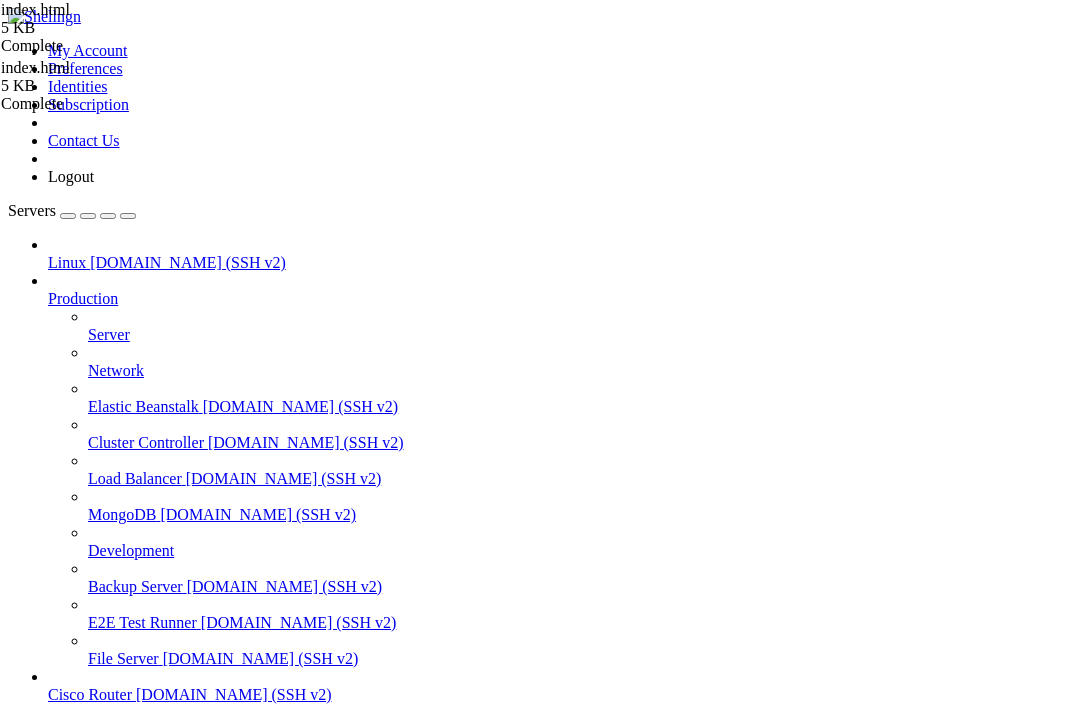 scroll, scrollTop: 1183, scrollLeft: 0, axis: vertical 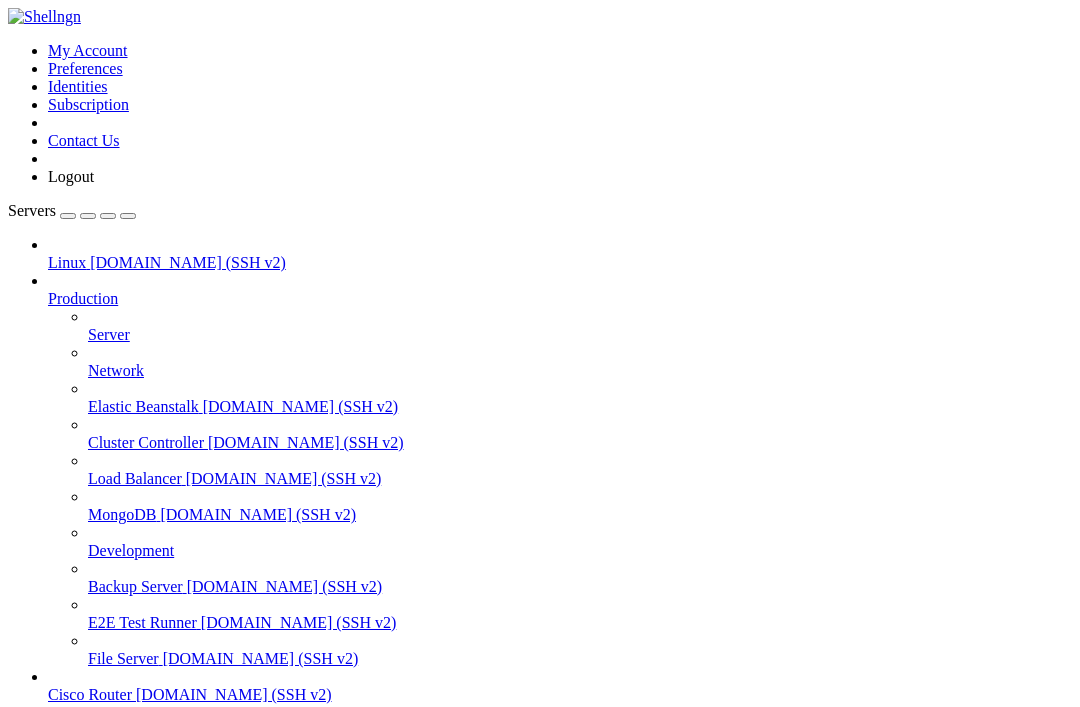 click on "Connect" at bounding box center (139, 925) 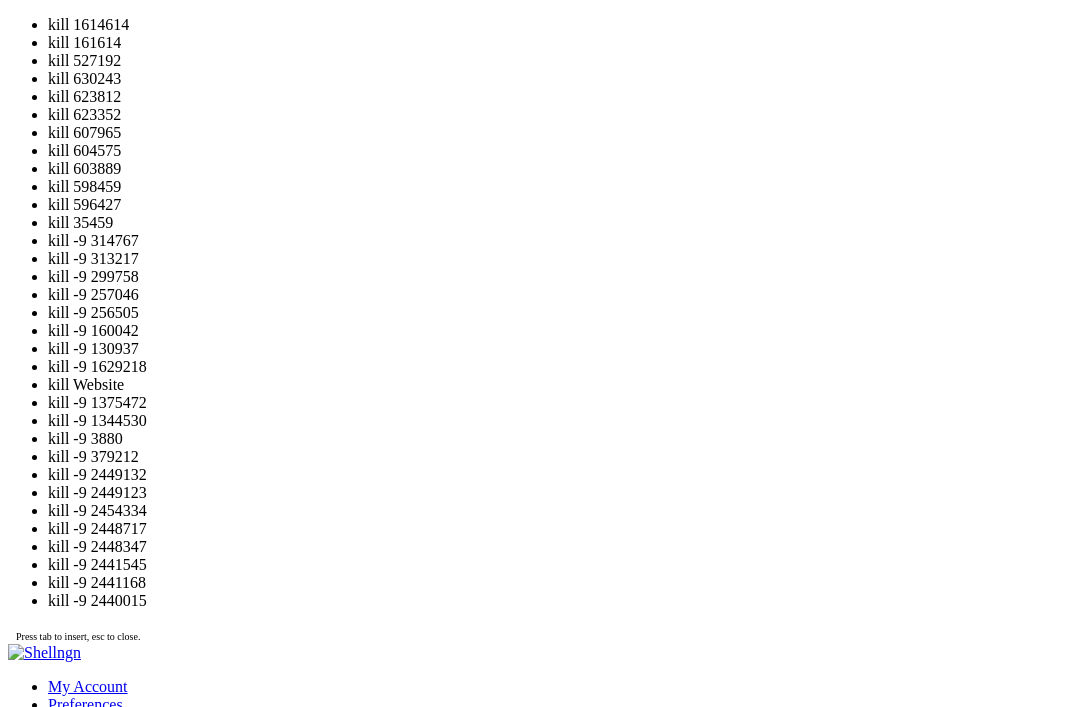 click on "Linux
" at bounding box center [540, 1444] 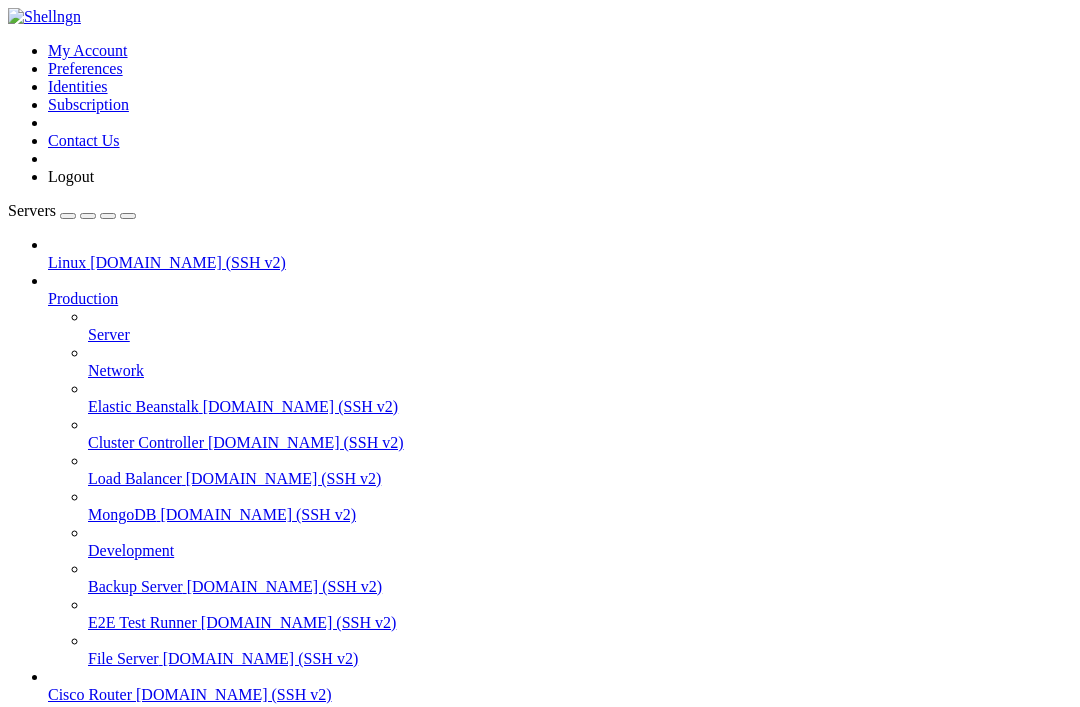 click at bounding box center (8, 1145) 